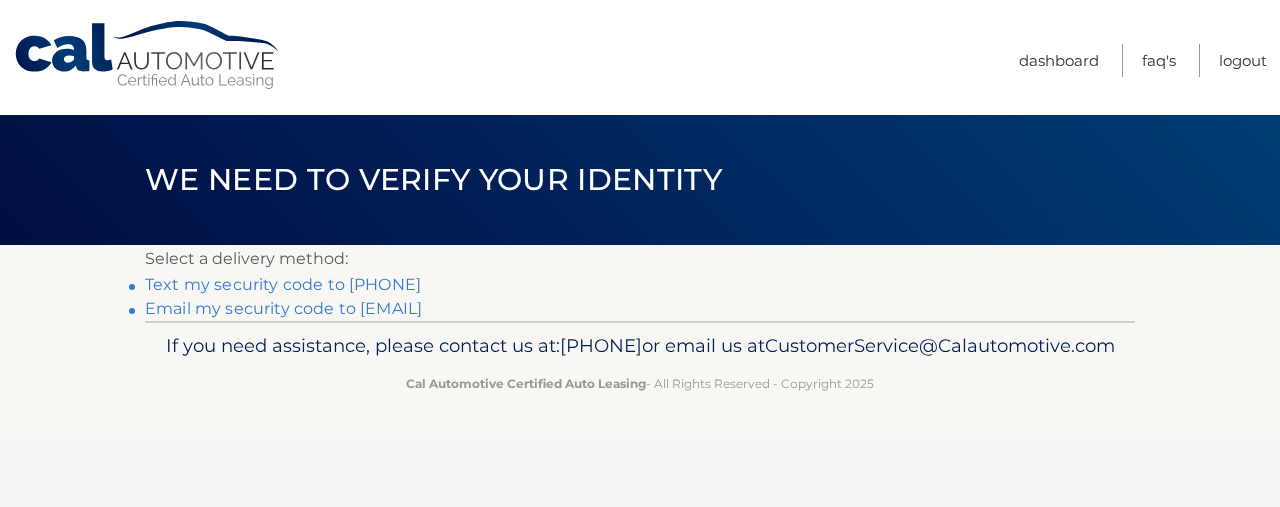 scroll, scrollTop: 0, scrollLeft: 0, axis: both 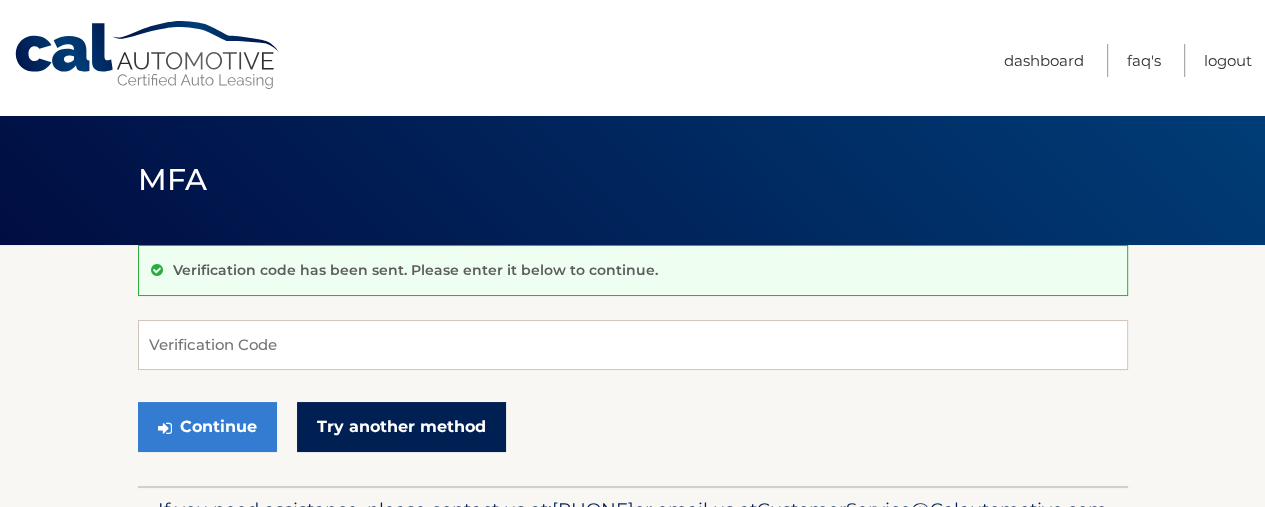 click on "Try another method" at bounding box center [401, 427] 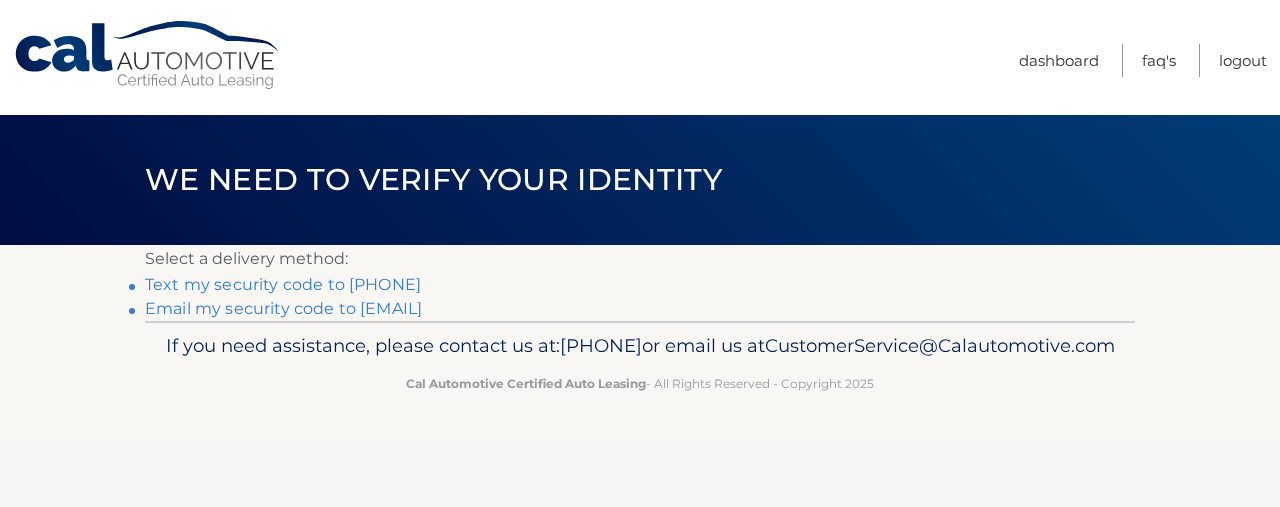 scroll, scrollTop: 0, scrollLeft: 0, axis: both 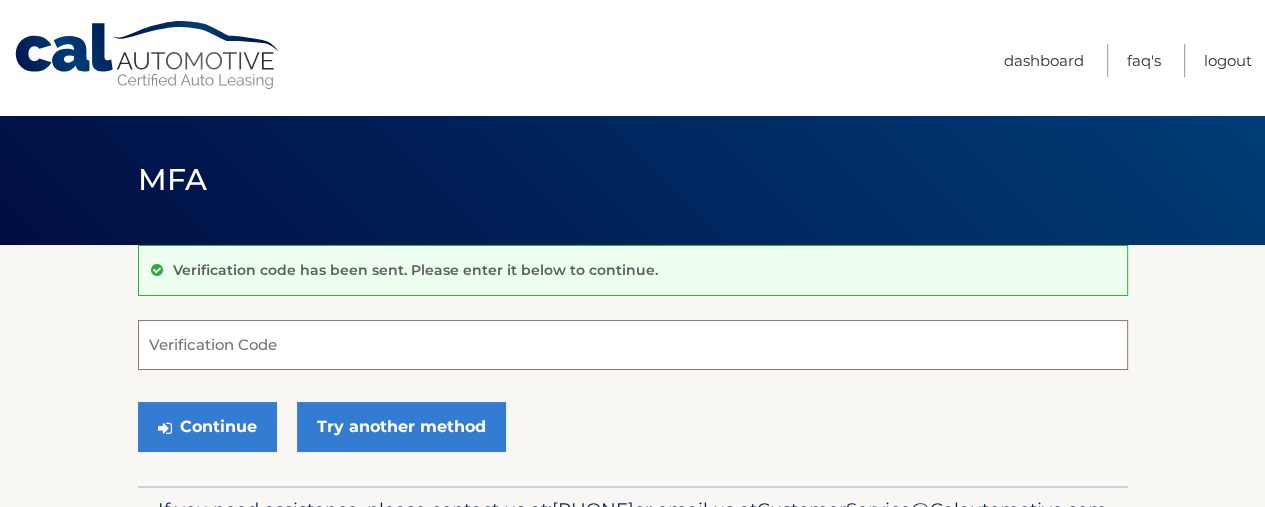 click on "Verification Code" at bounding box center (633, 345) 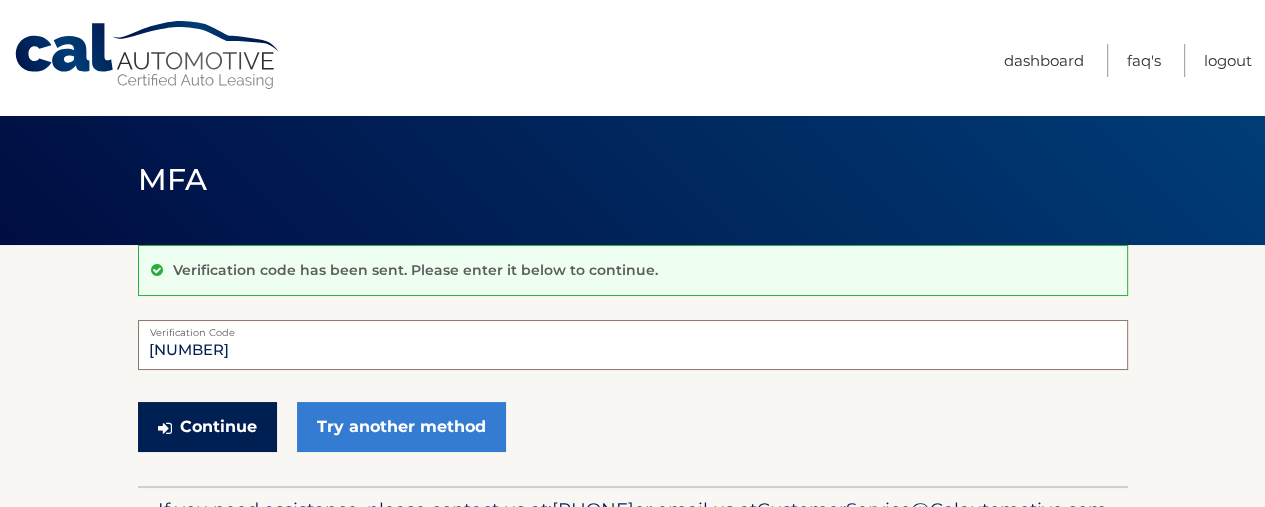 type on "757602" 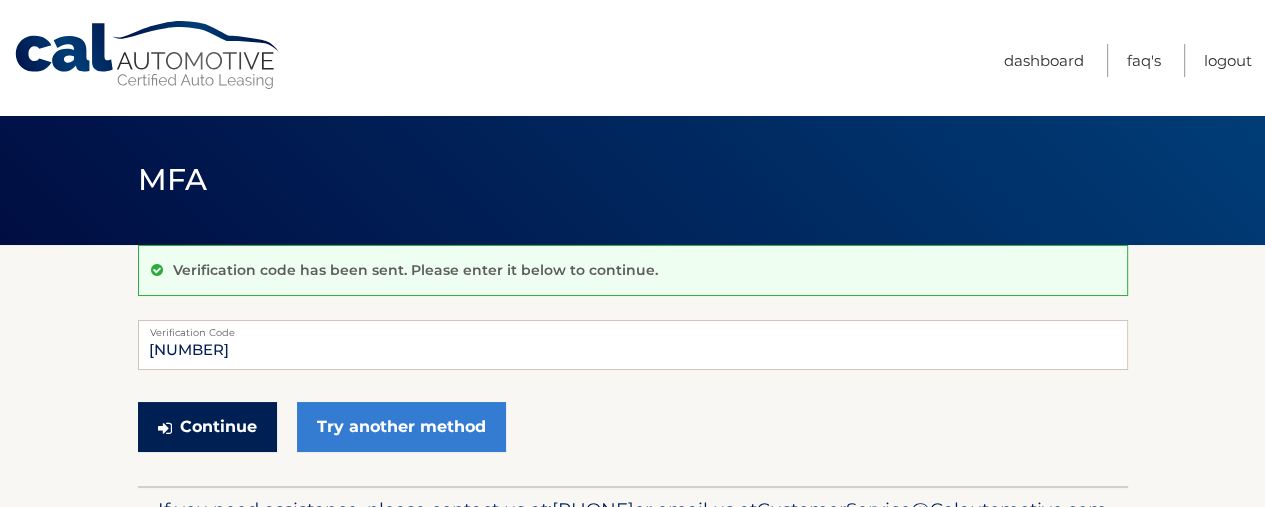 click on "Continue" at bounding box center (207, 427) 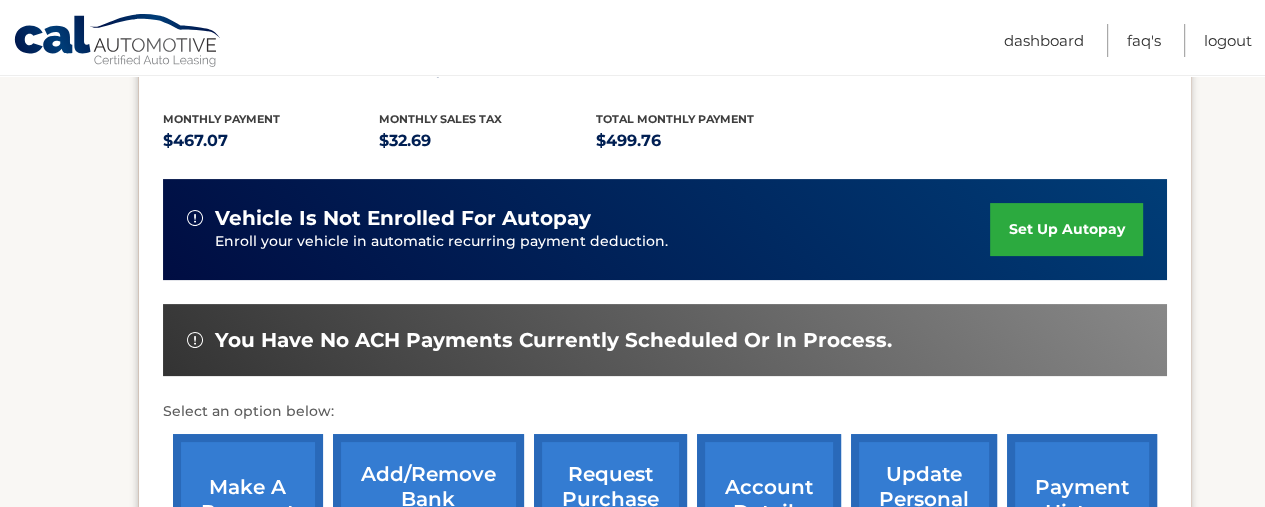 scroll, scrollTop: 600, scrollLeft: 0, axis: vertical 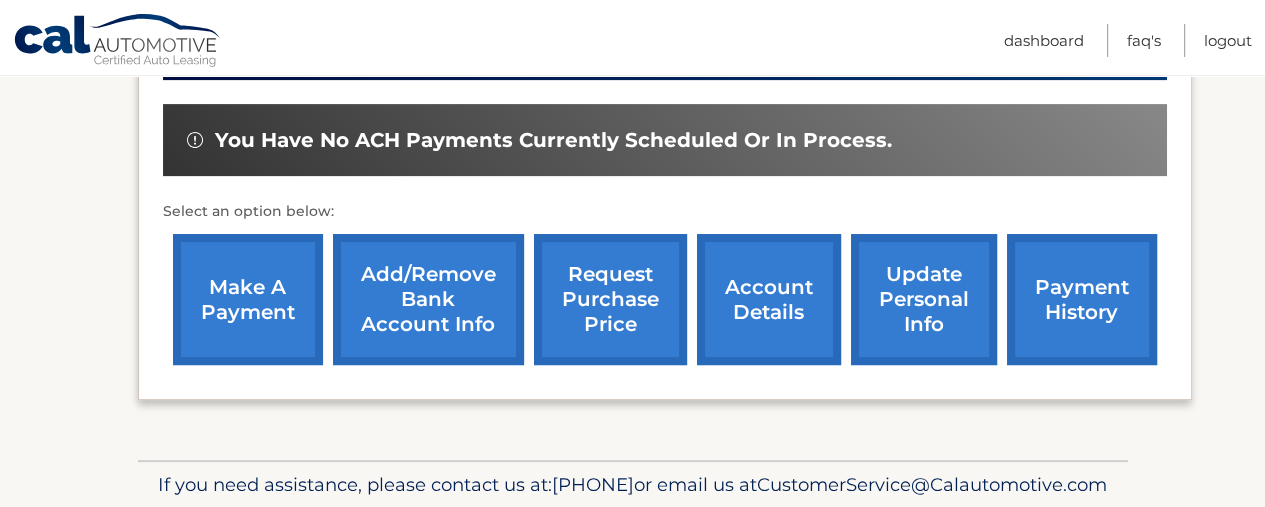 click on "make a payment" at bounding box center (248, 299) 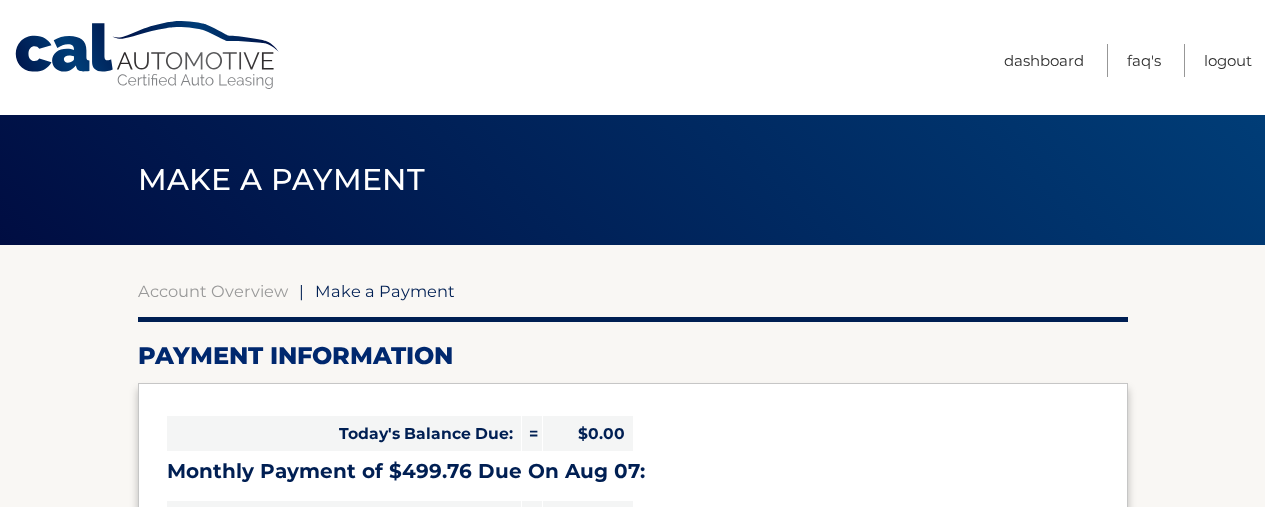 select on "MmU1ZjQ4NjAtMWVjZS00YWQ4LWE0YTMtYmU5NGFiMjVmZWEy" 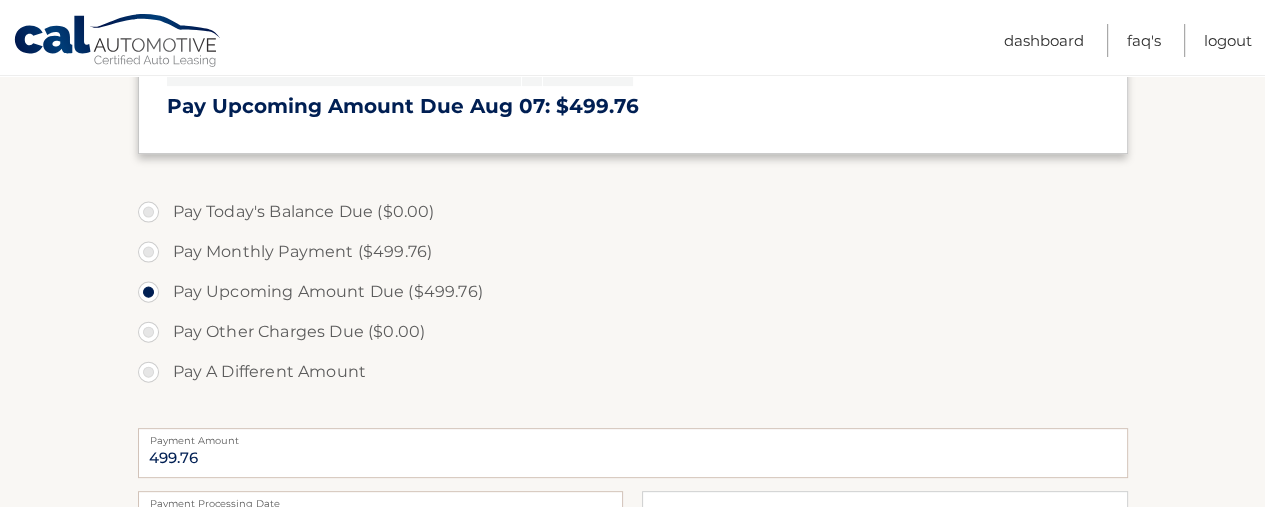 scroll, scrollTop: 600, scrollLeft: 0, axis: vertical 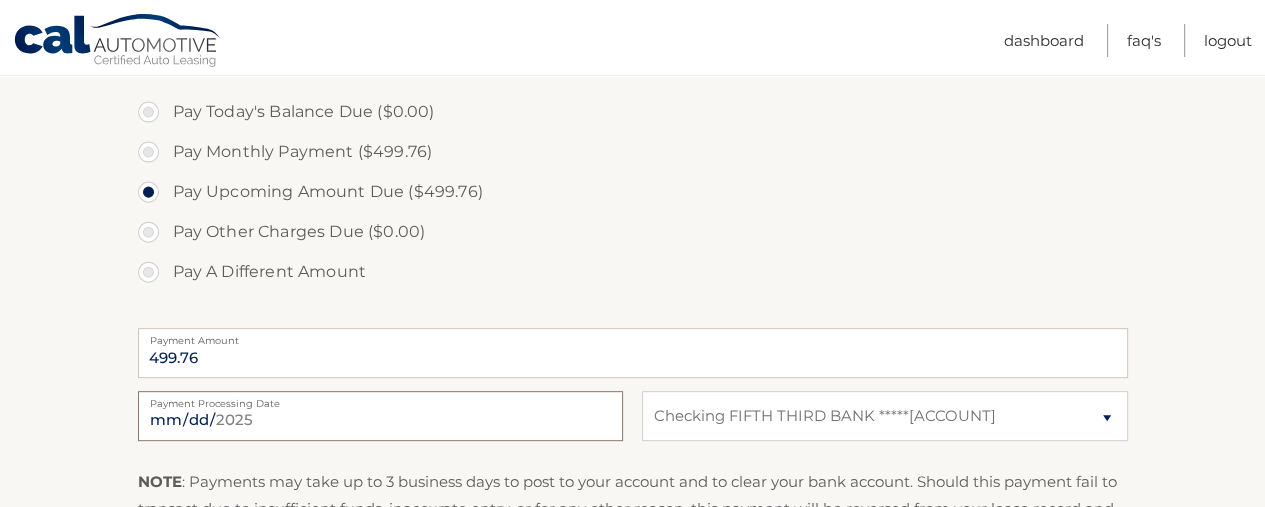 click on "[DATE]" at bounding box center [380, 416] 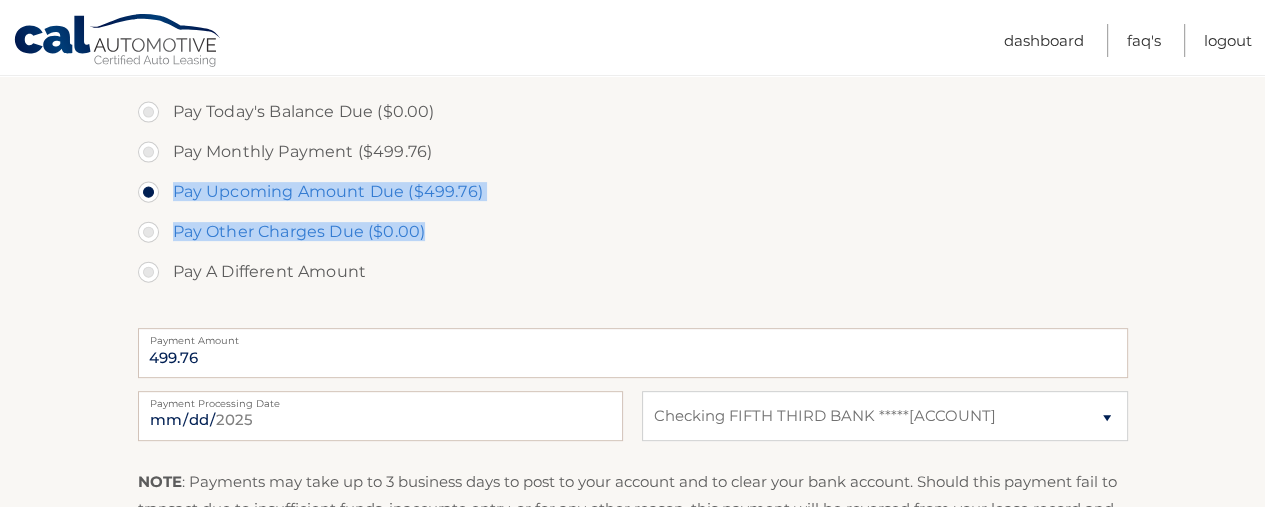 drag, startPoint x: 625, startPoint y: 223, endPoint x: 636, endPoint y: 163, distance: 61 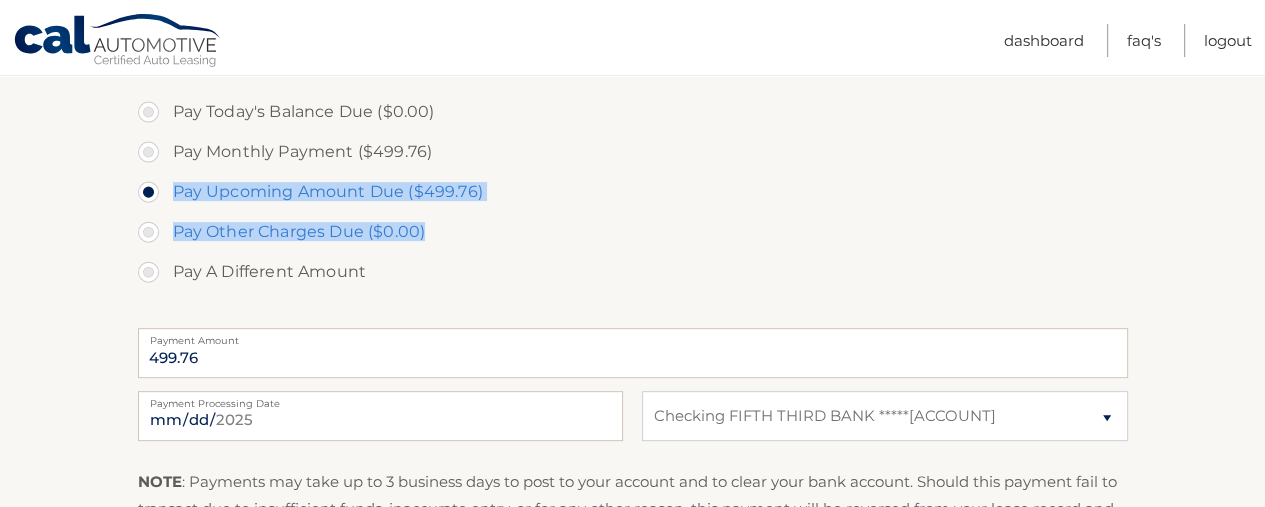 click on "Pay Upcoming Amount Due ($499.76)" at bounding box center [633, 192] 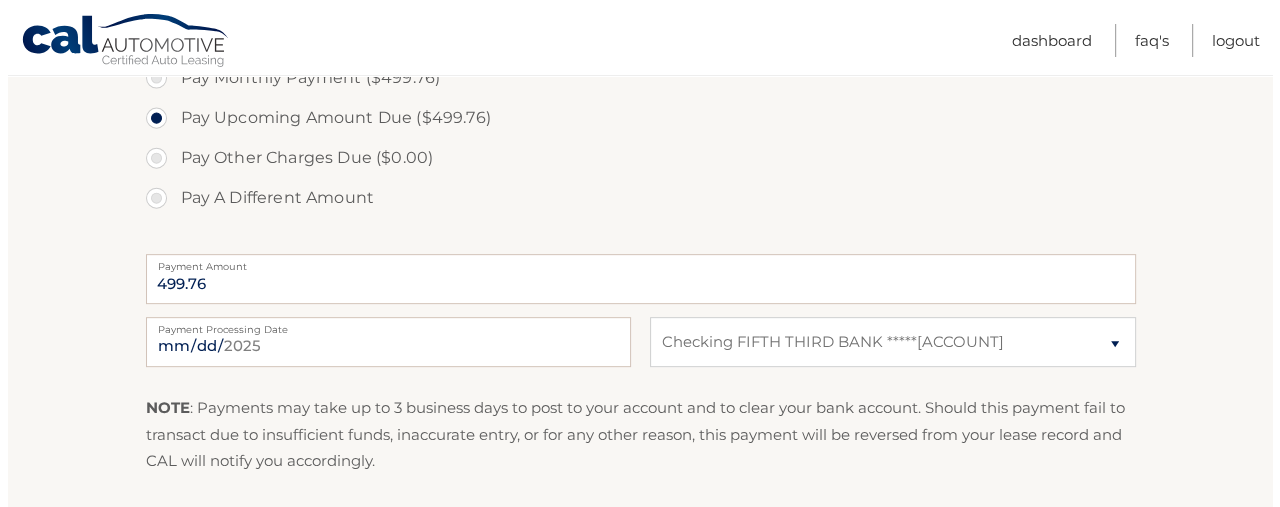 scroll, scrollTop: 900, scrollLeft: 0, axis: vertical 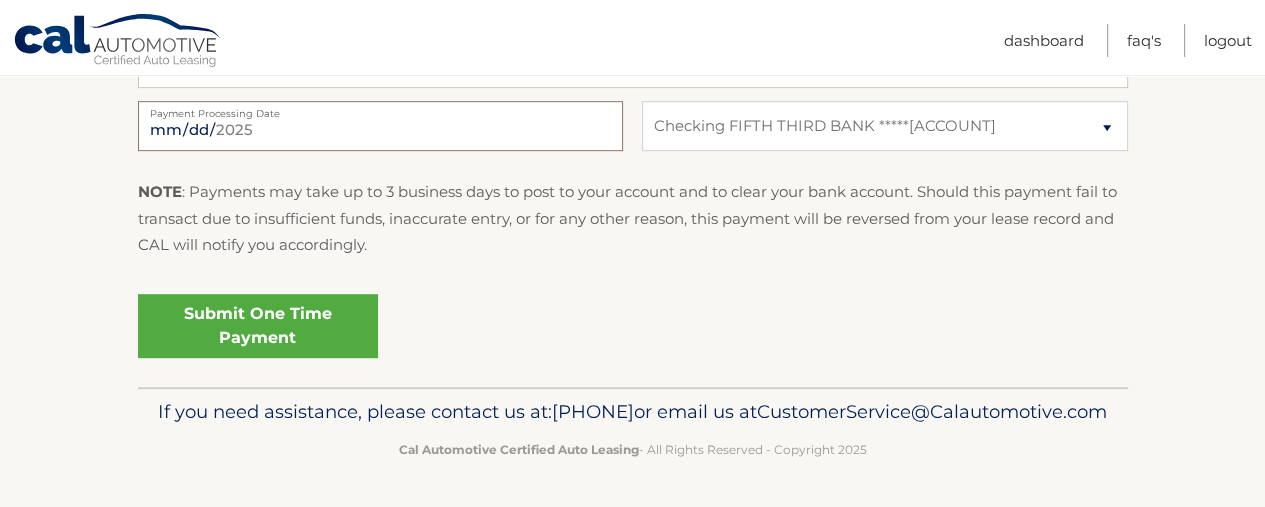 click on "[DATE]" at bounding box center (380, 126) 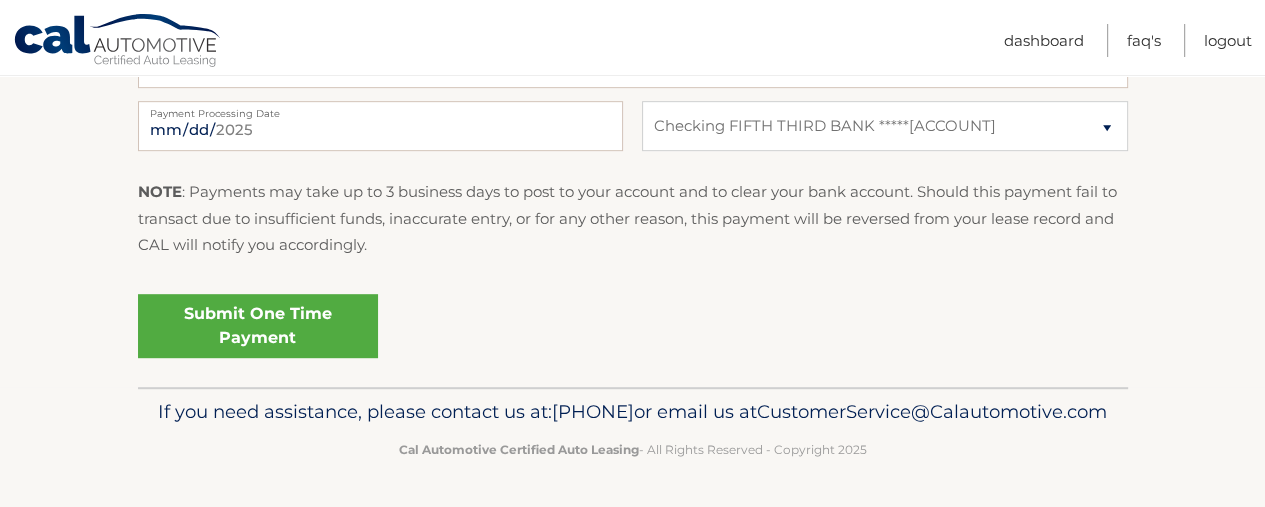 click on "Submit One Time Payment" at bounding box center (258, 326) 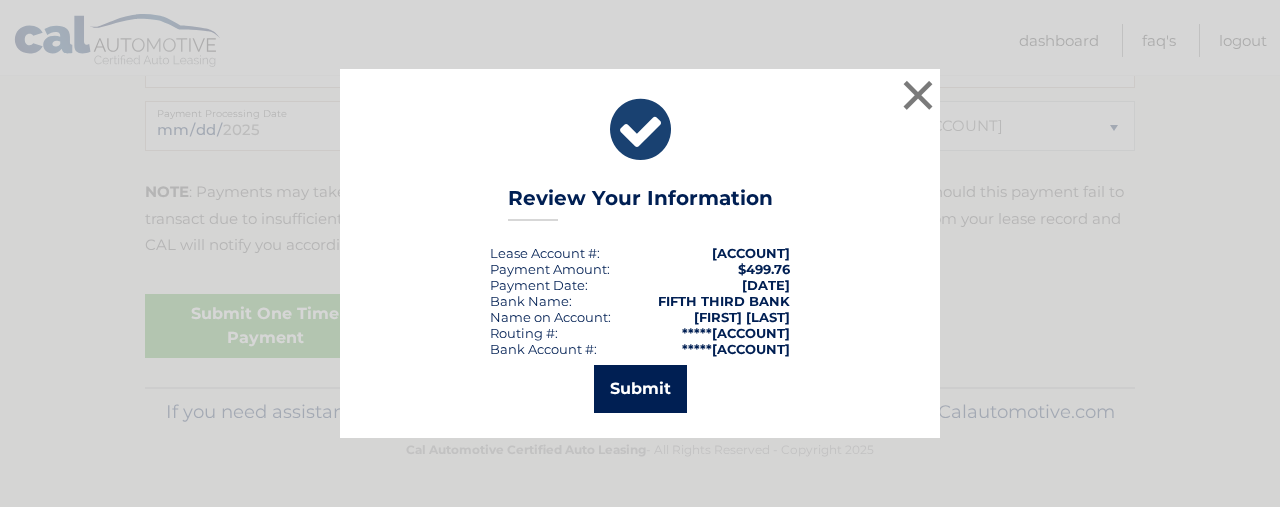 drag, startPoint x: 572, startPoint y: 348, endPoint x: 668, endPoint y: 383, distance: 102.18121 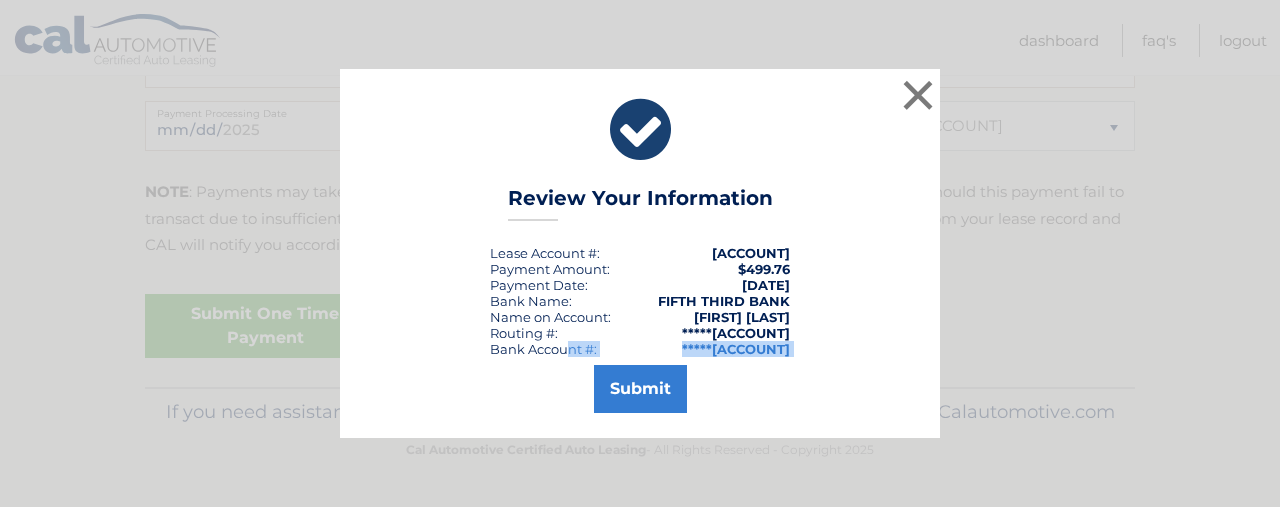 click on "Submit" at bounding box center (640, 385) 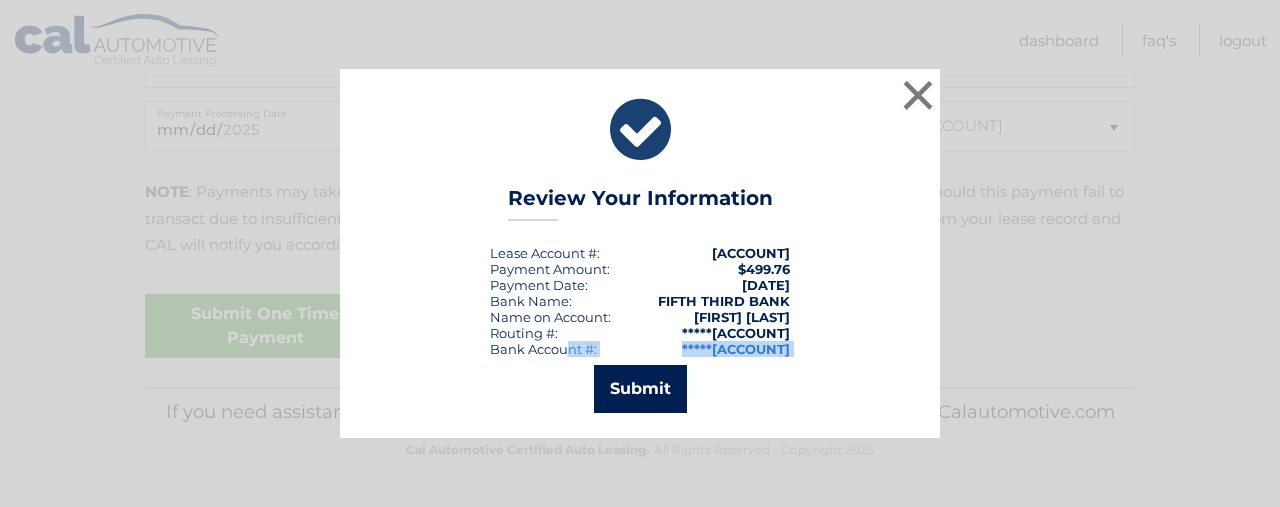 click on "Submit" at bounding box center [640, 389] 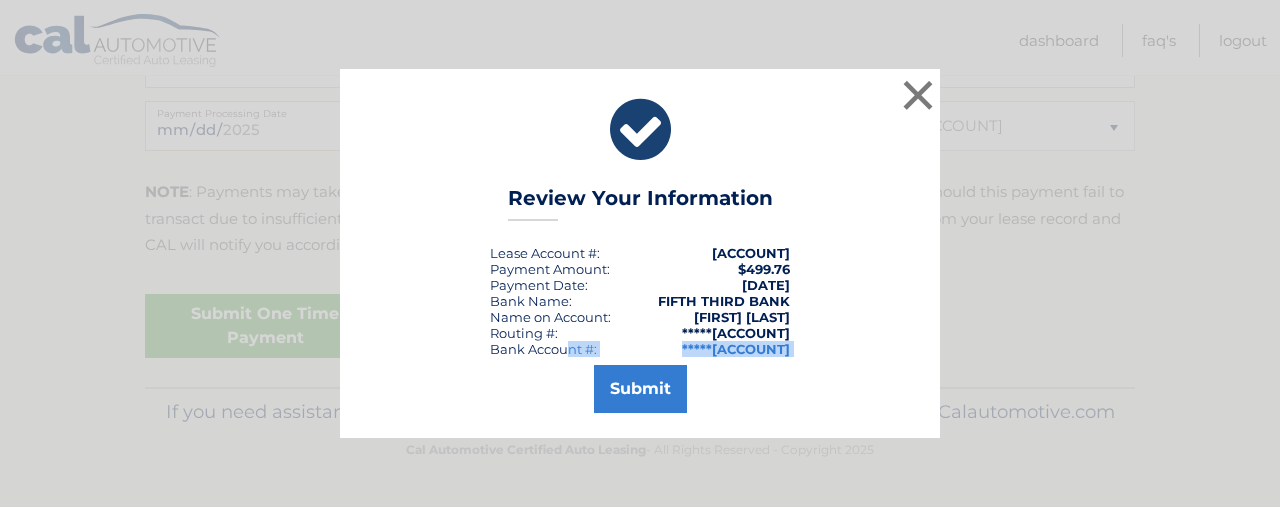 scroll, scrollTop: 848, scrollLeft: 0, axis: vertical 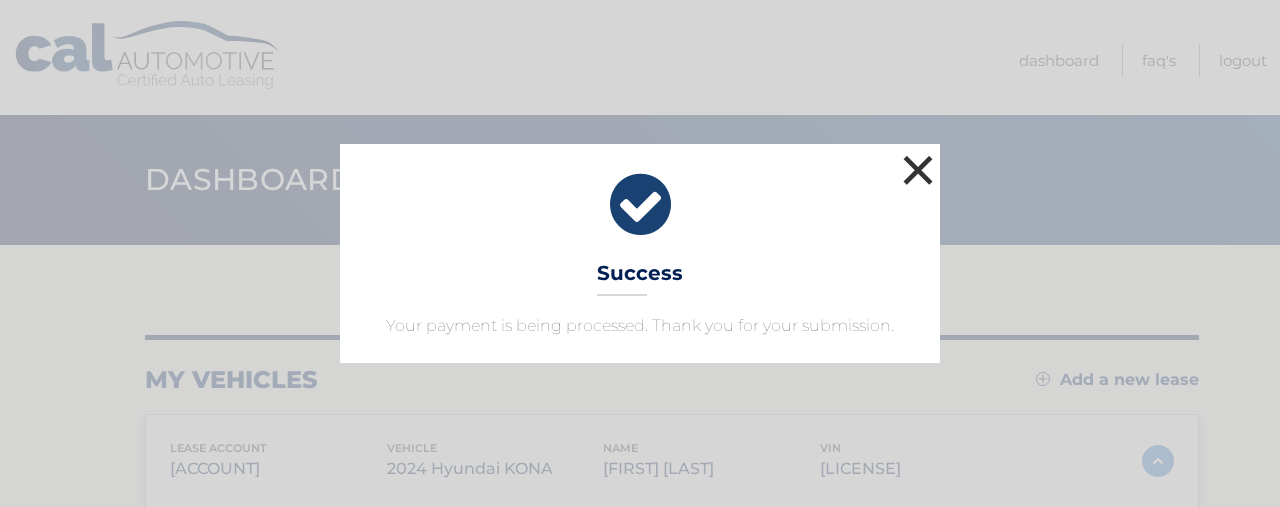 click on "×" at bounding box center [918, 170] 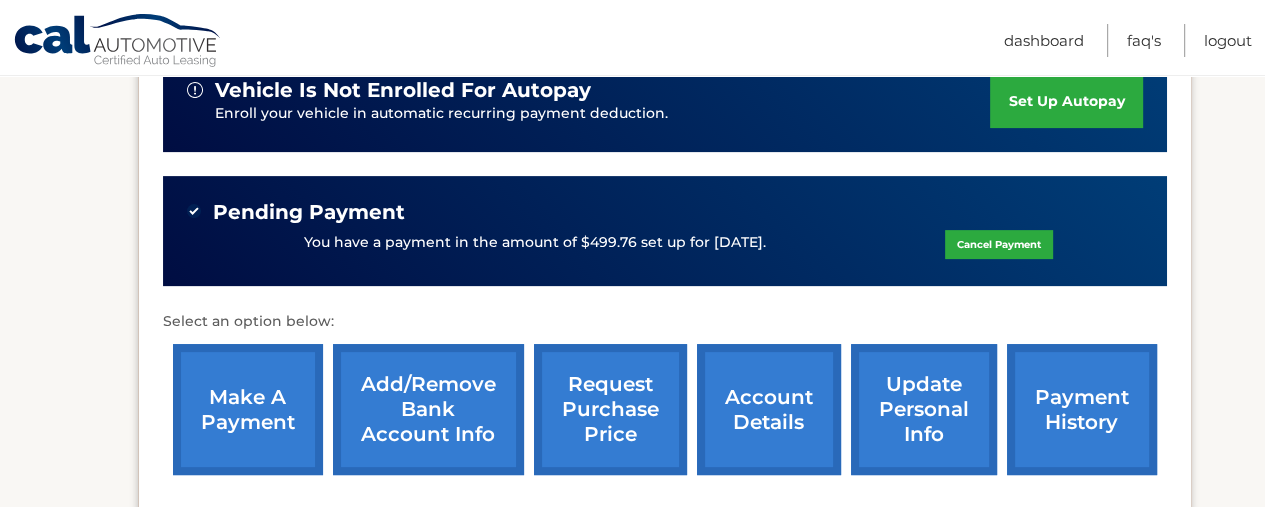 scroll, scrollTop: 600, scrollLeft: 0, axis: vertical 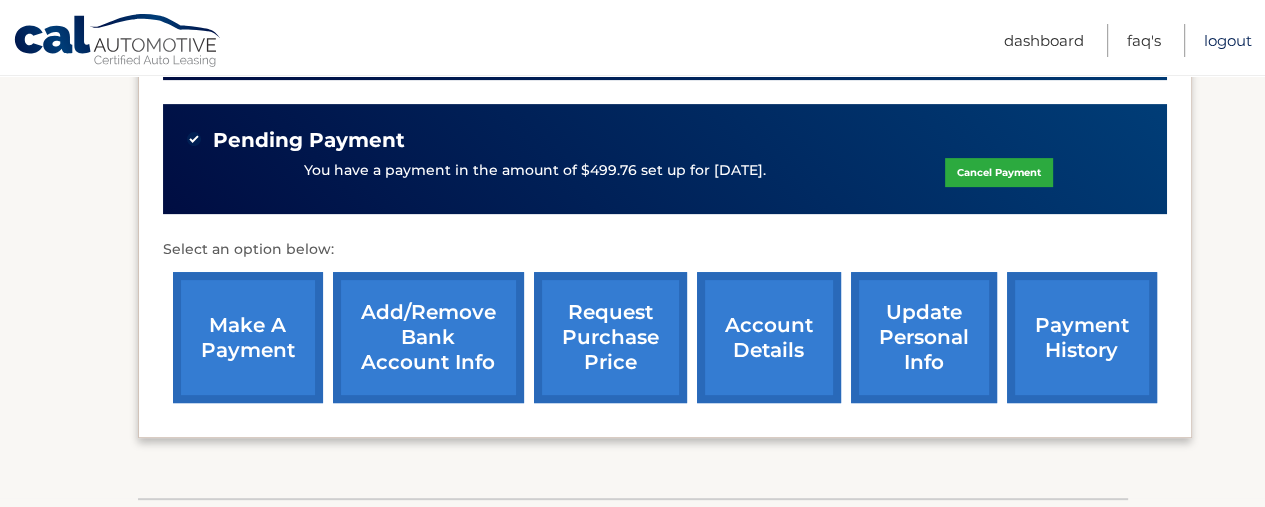 click on "Logout" at bounding box center (1228, 40) 